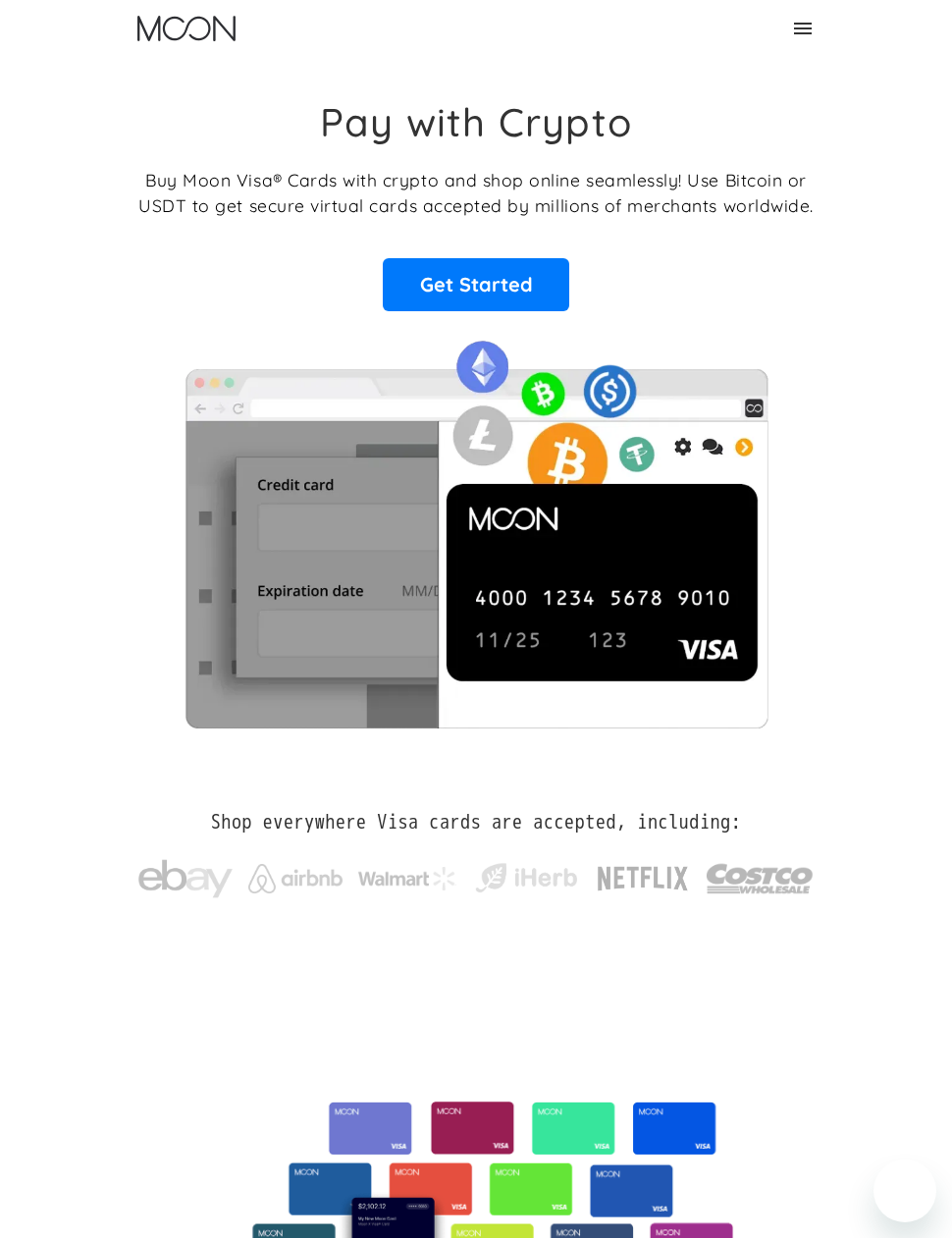 scroll, scrollTop: 0, scrollLeft: 0, axis: both 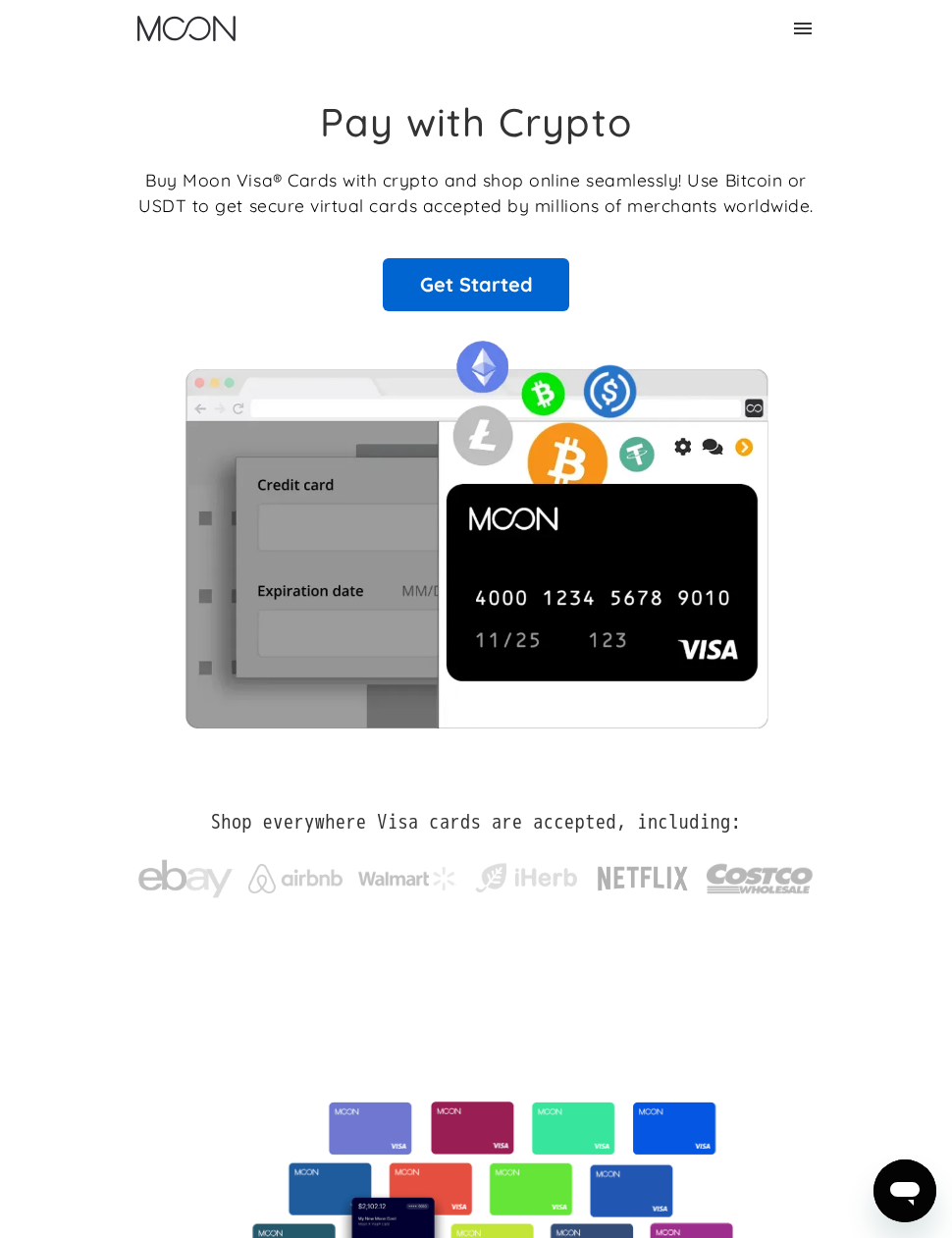 click on "Get Started" at bounding box center [476, 285] 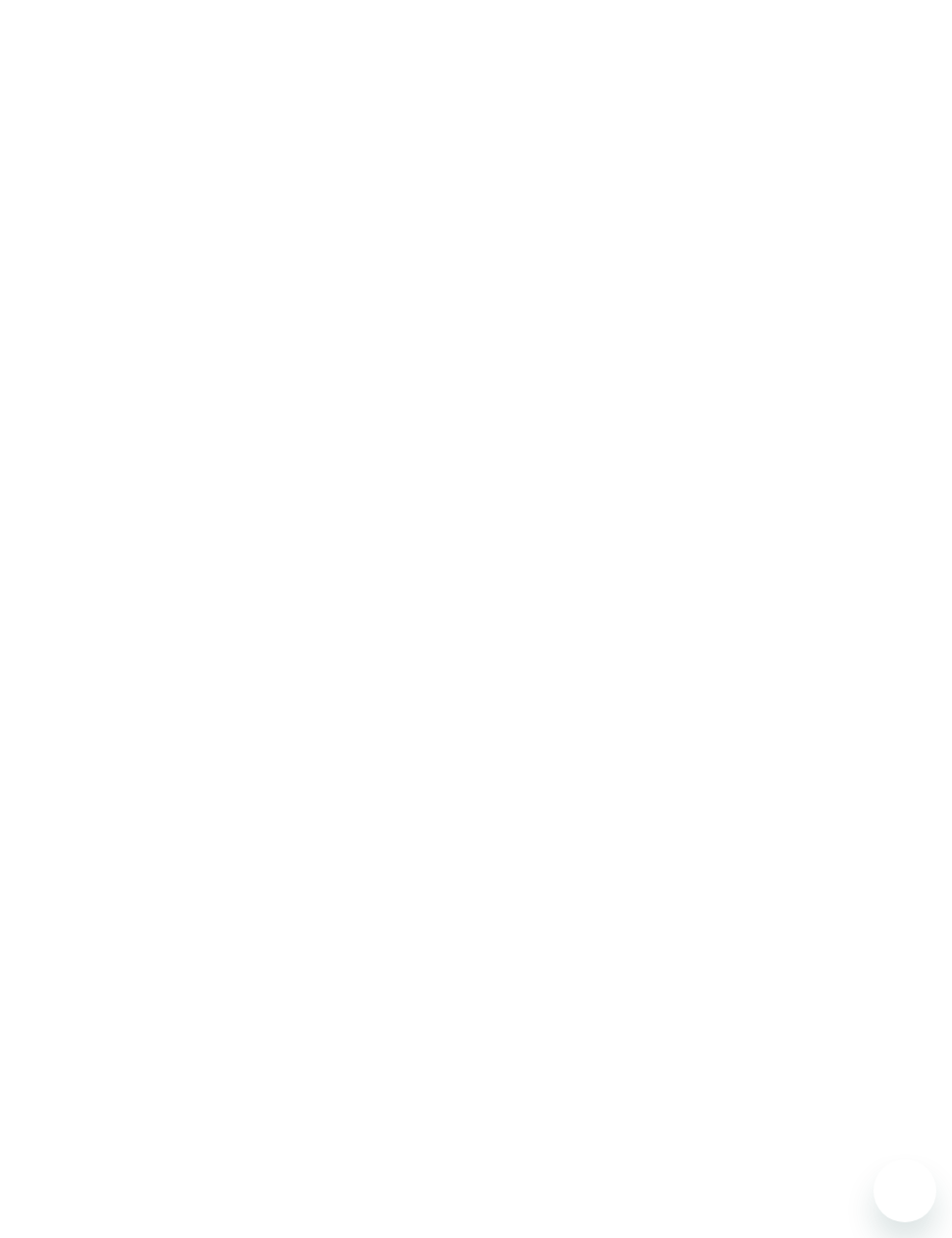 scroll, scrollTop: 0, scrollLeft: 0, axis: both 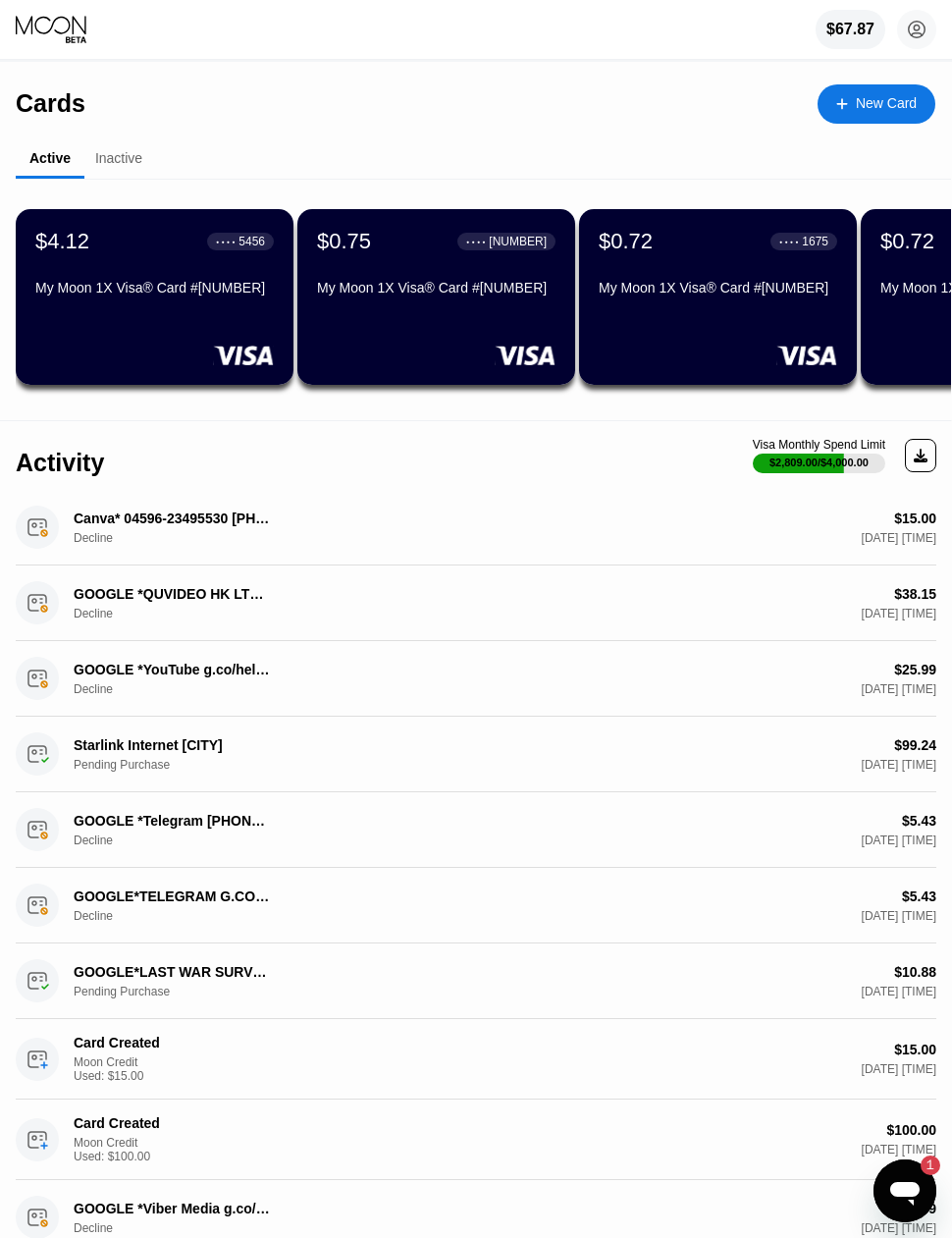 click on "$67.87" at bounding box center (850, 29) 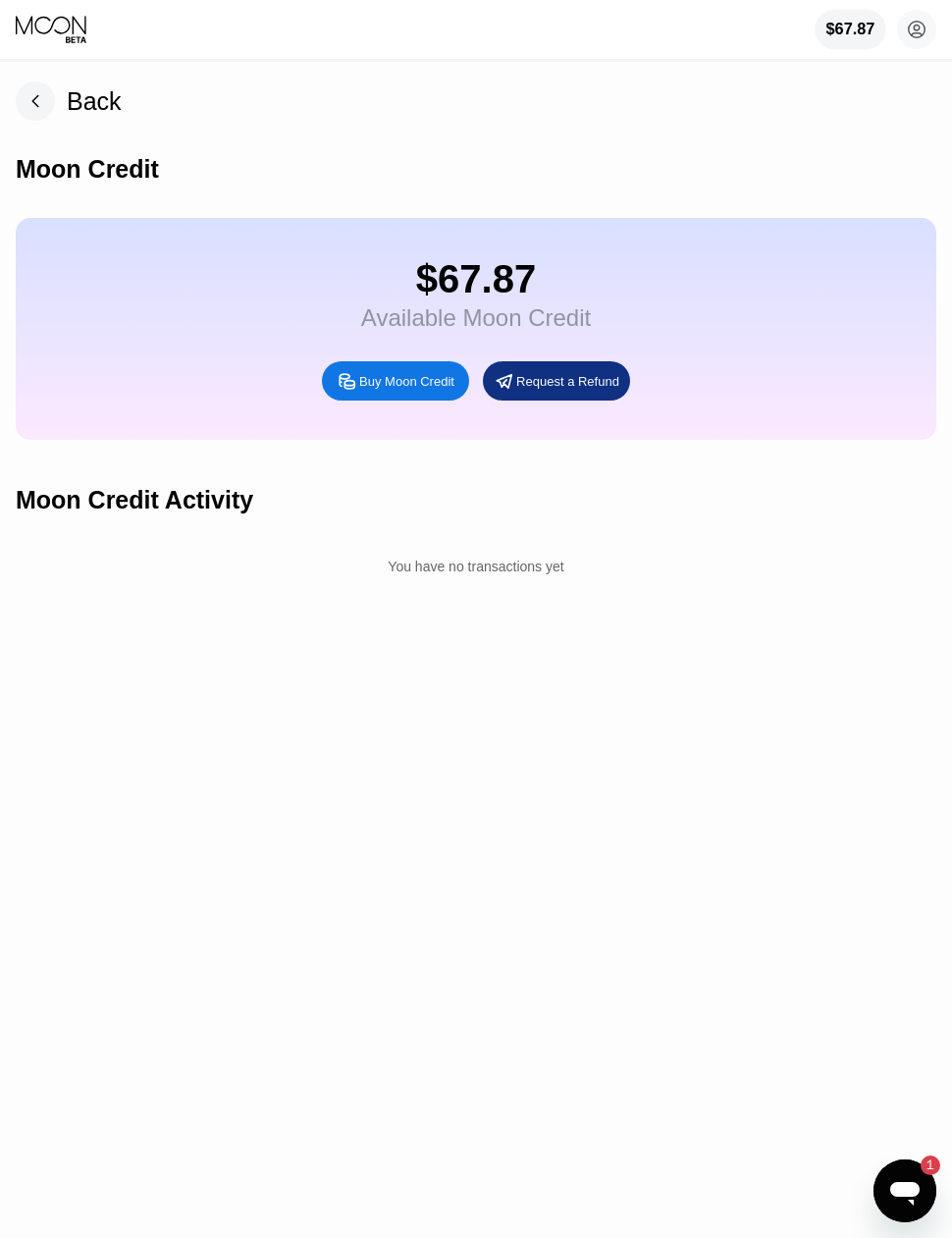 click on "Buy Moon Credit" at bounding box center [396, 381] 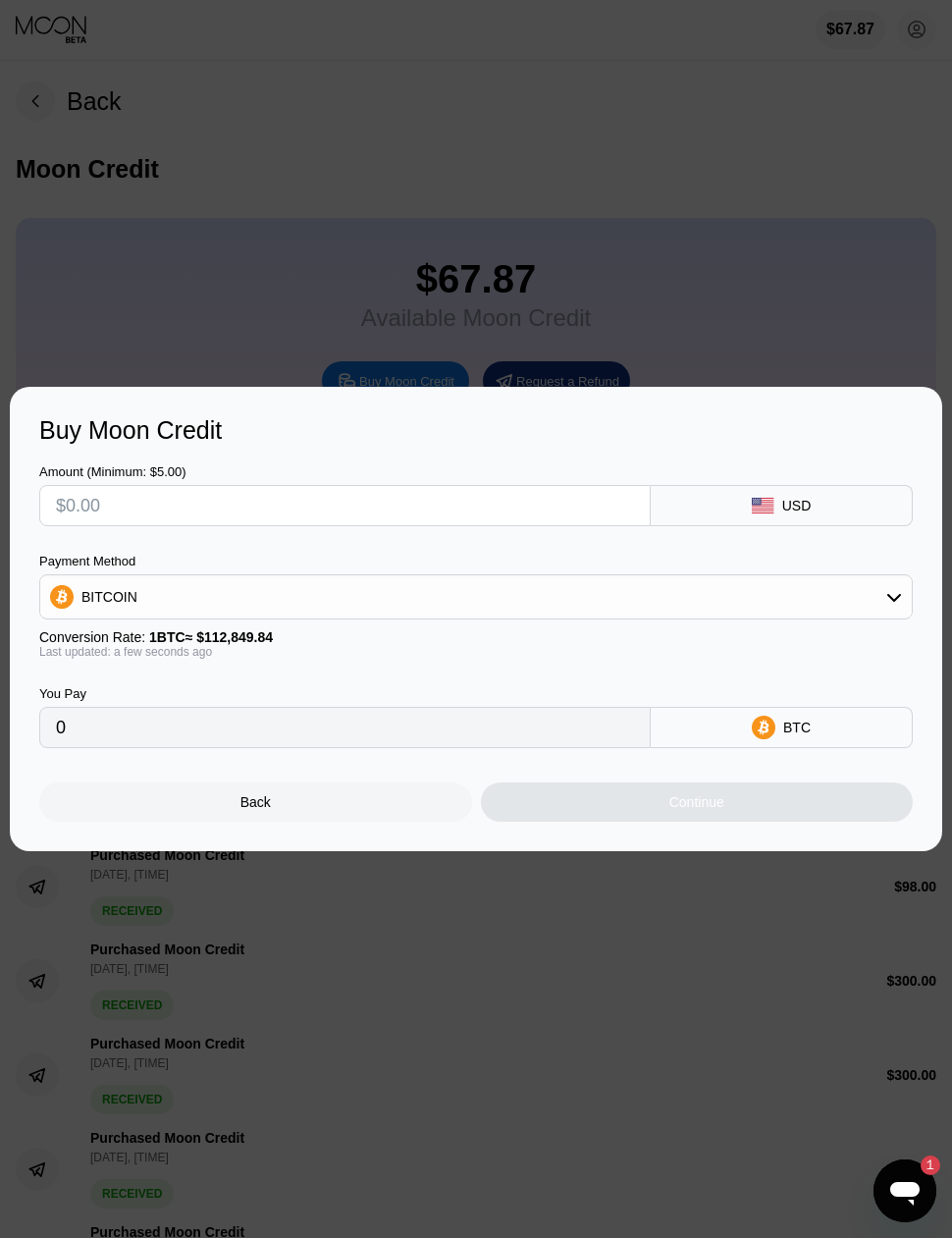 click on "BITCOIN" at bounding box center [476, 597] 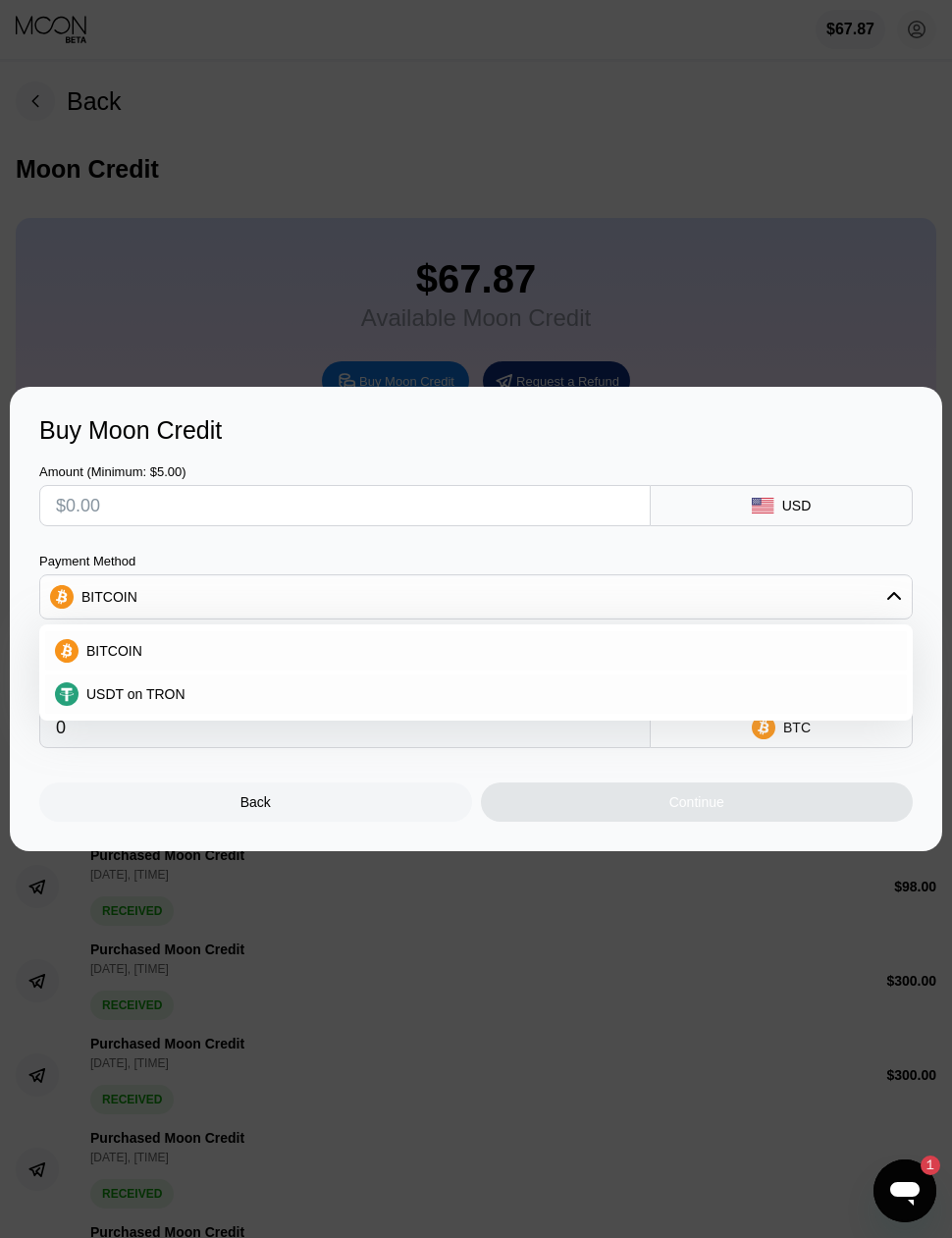 click on "USDT on TRON" at bounding box center [476, 694] 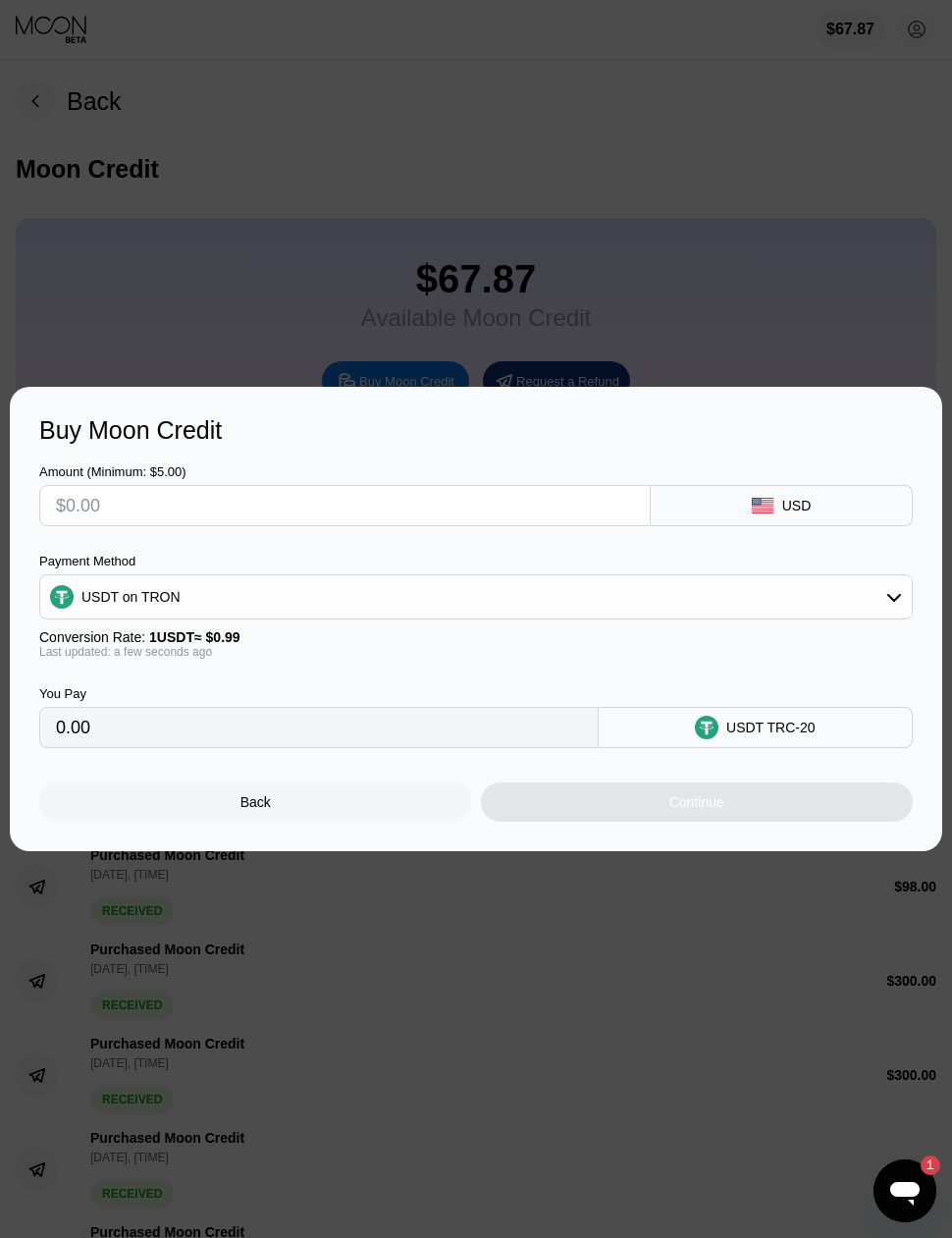 click at bounding box center (344, 506) 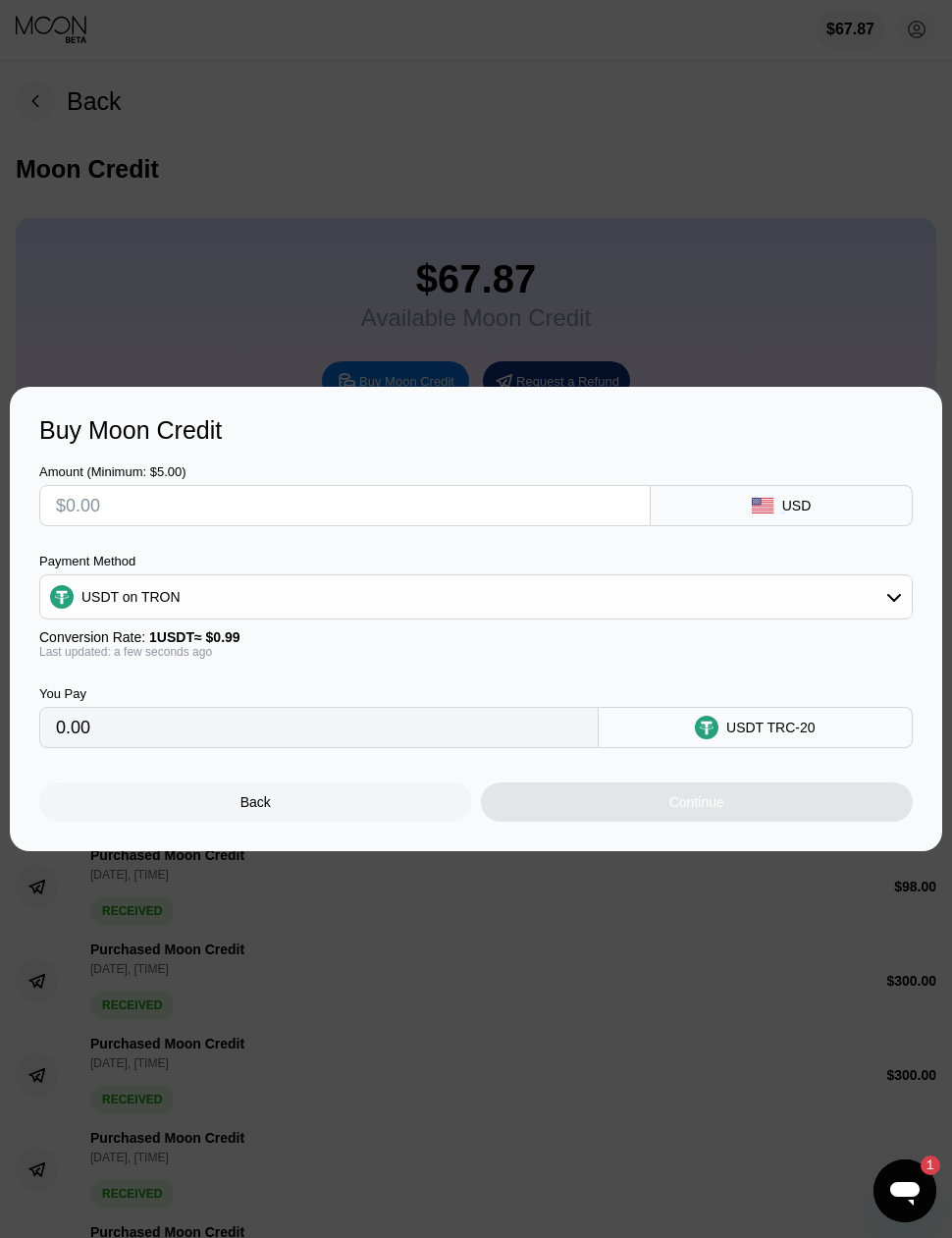 type on "$2" 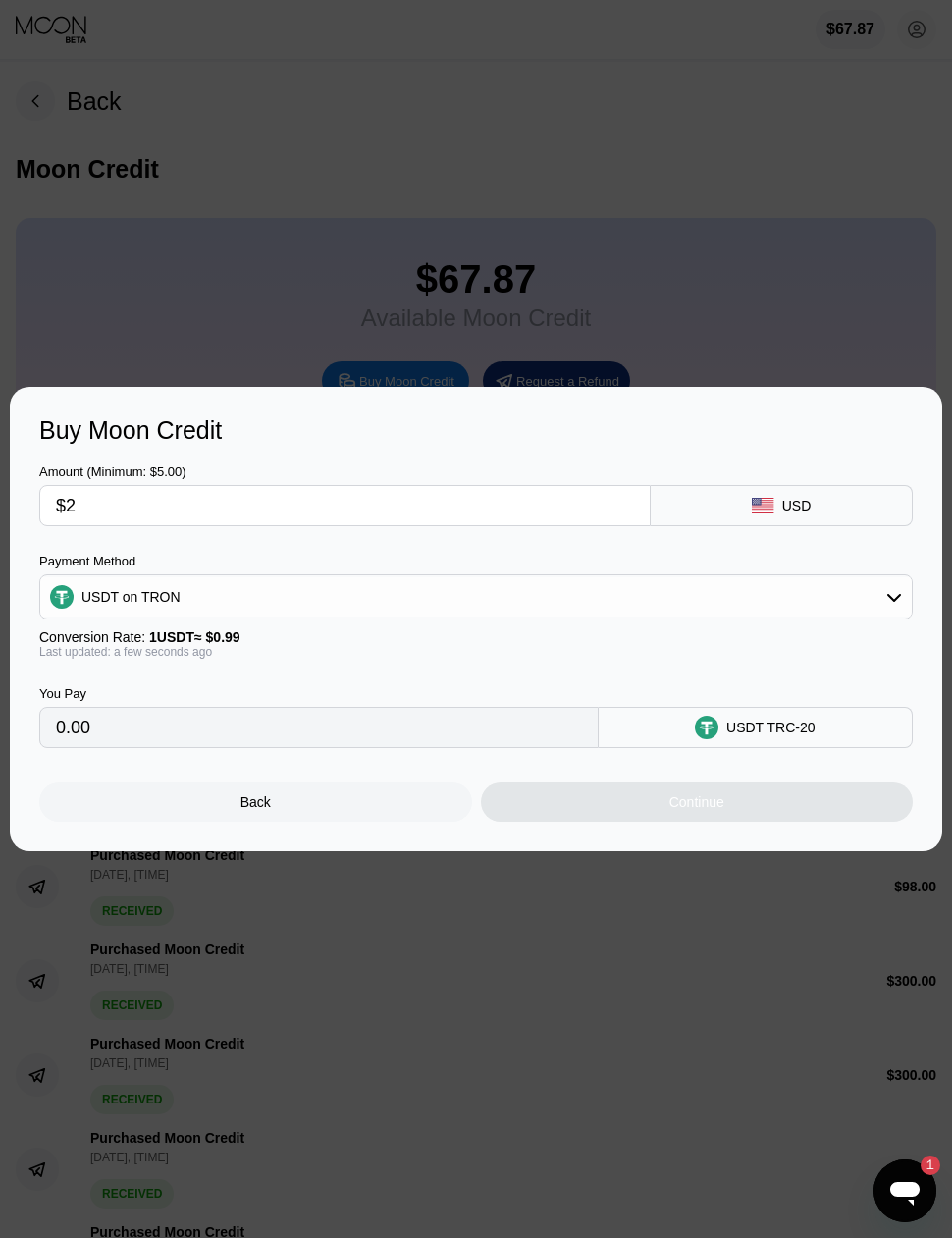 type on "2.02" 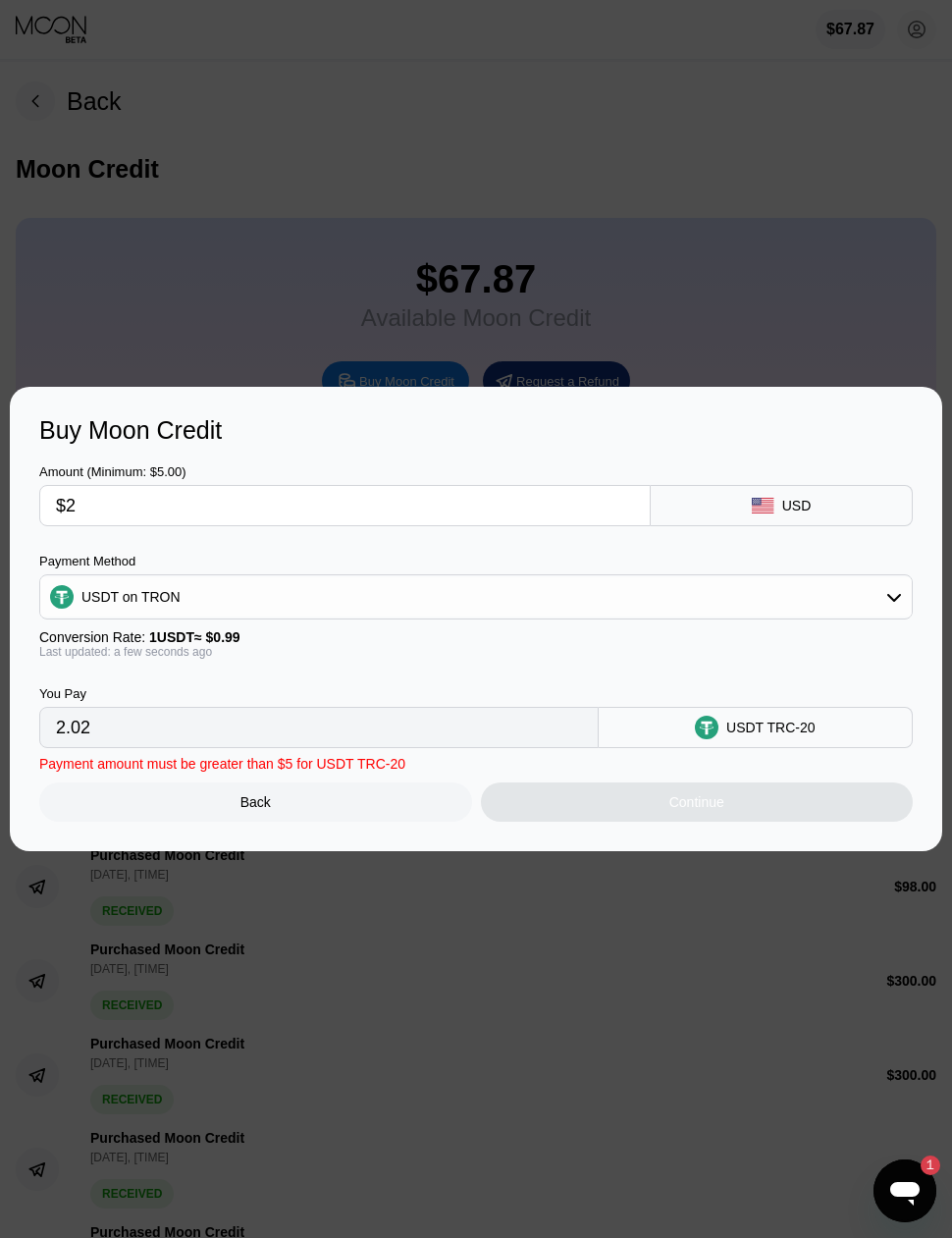 type on "$20" 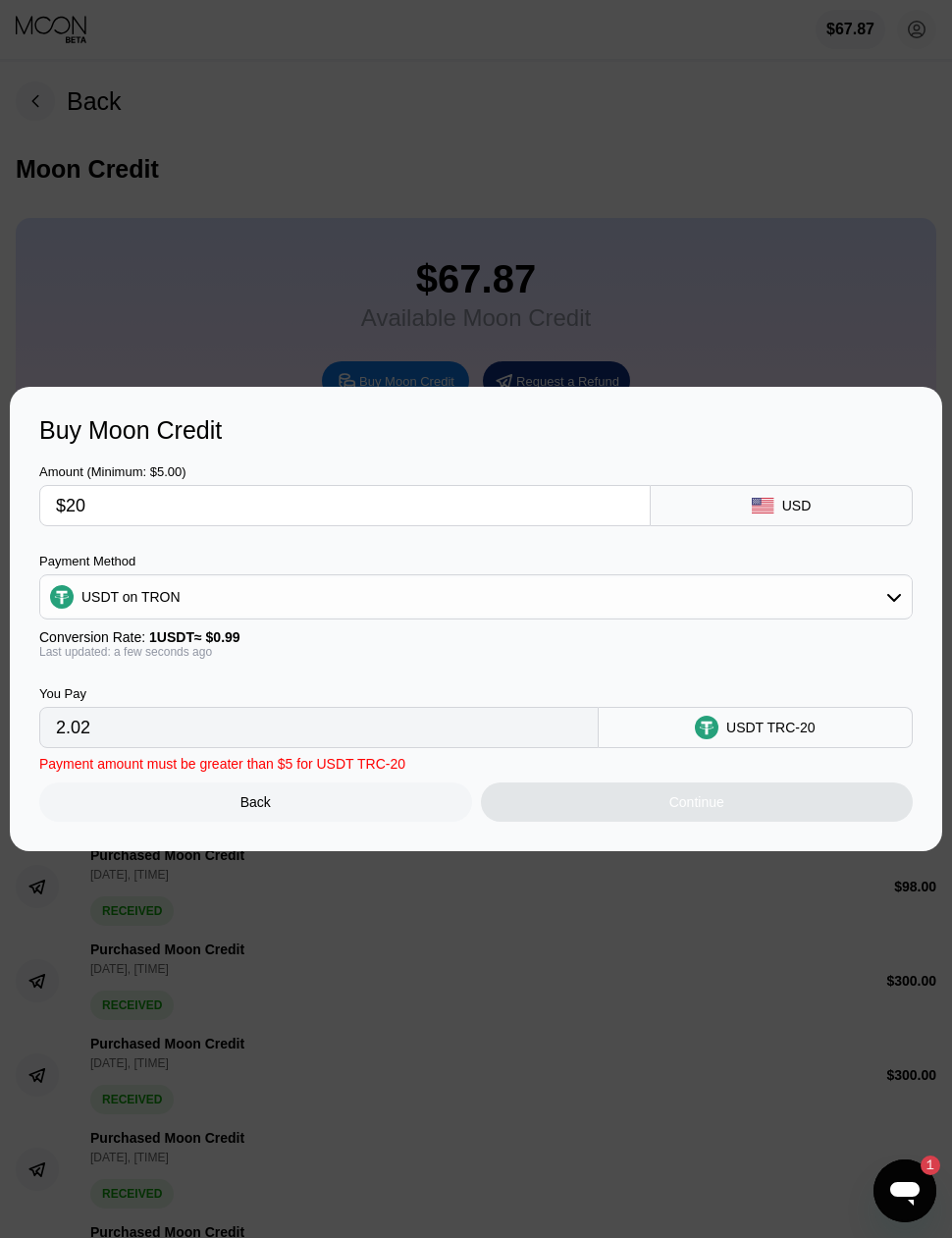 type on "20.20" 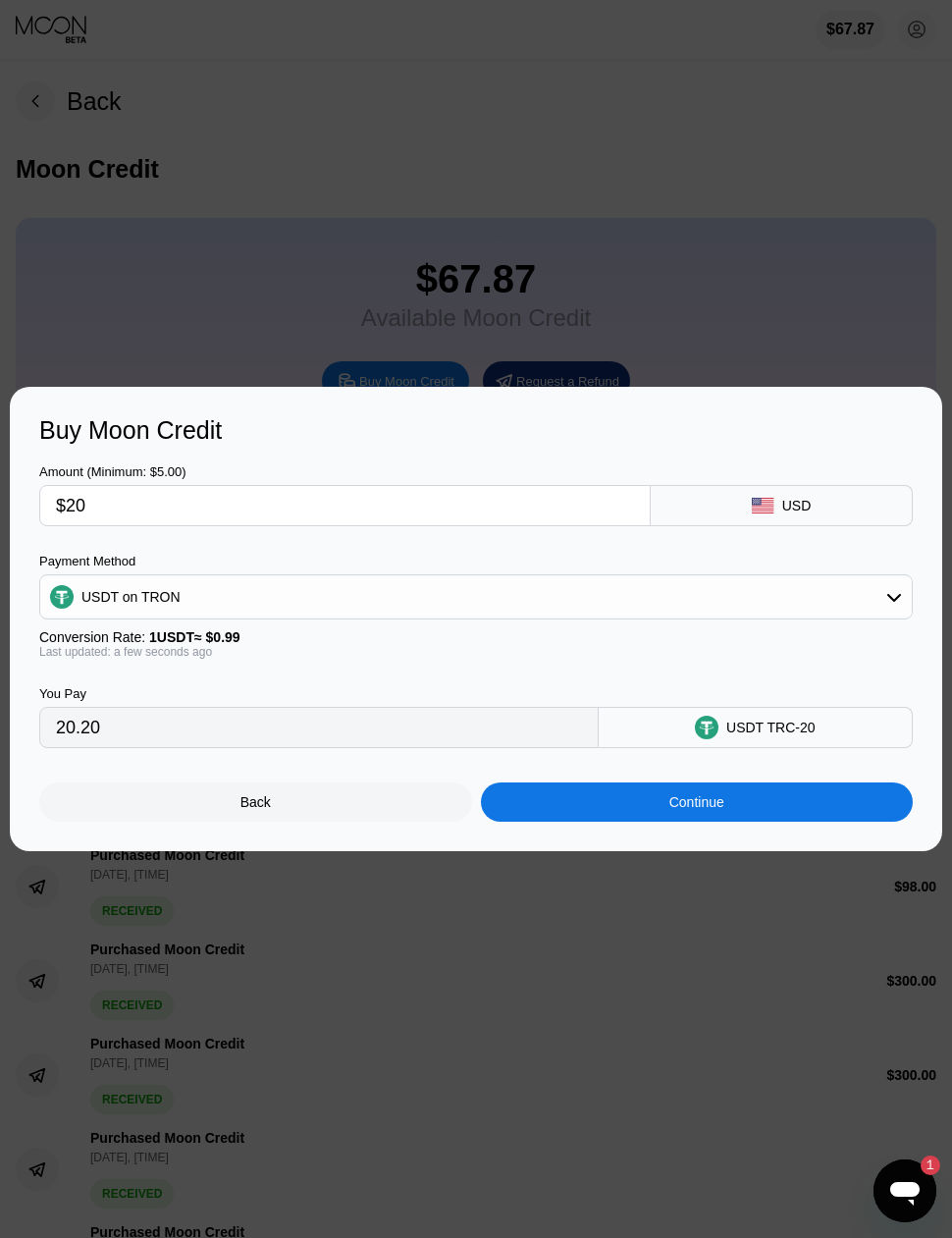 type on "$200" 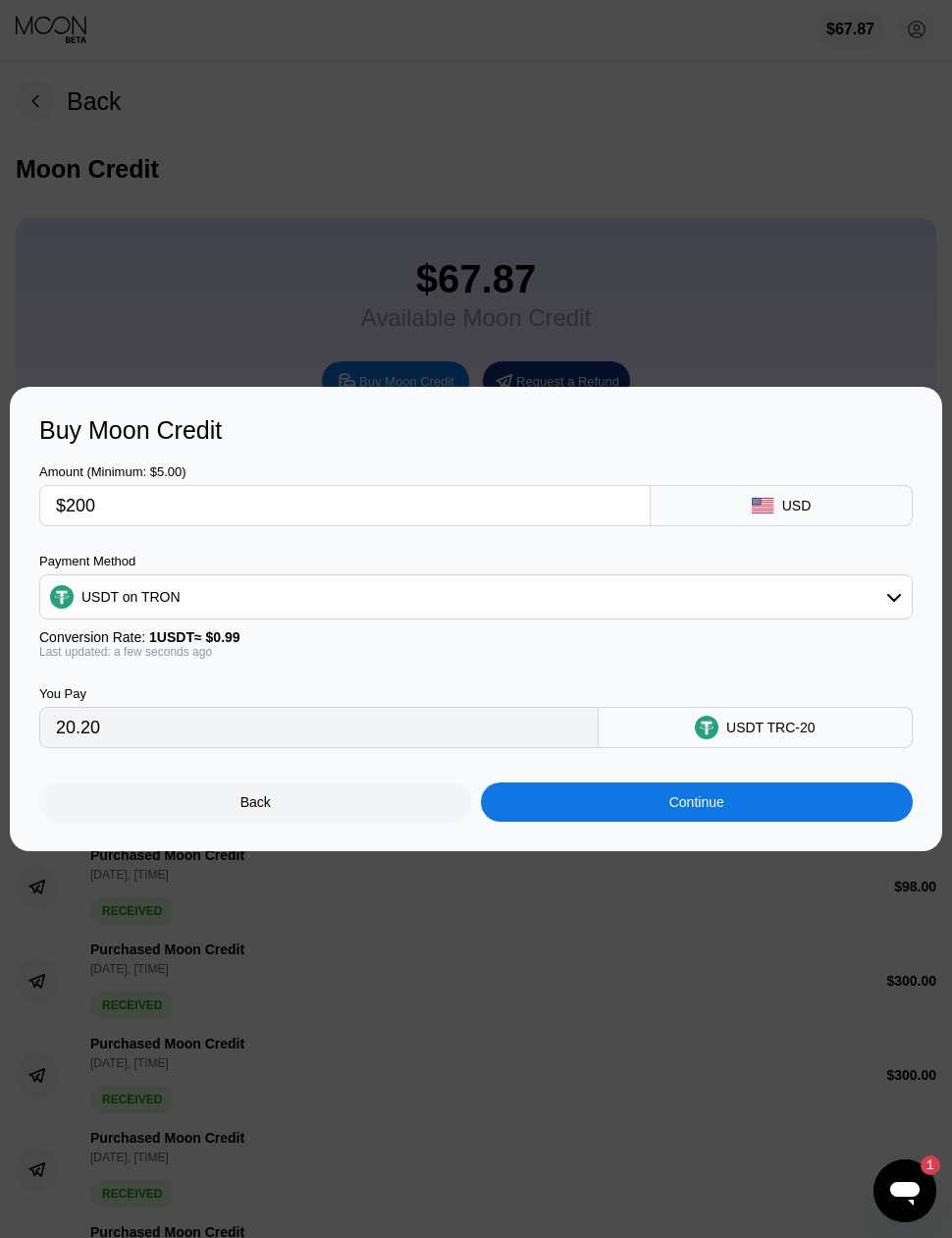 type on "202.02" 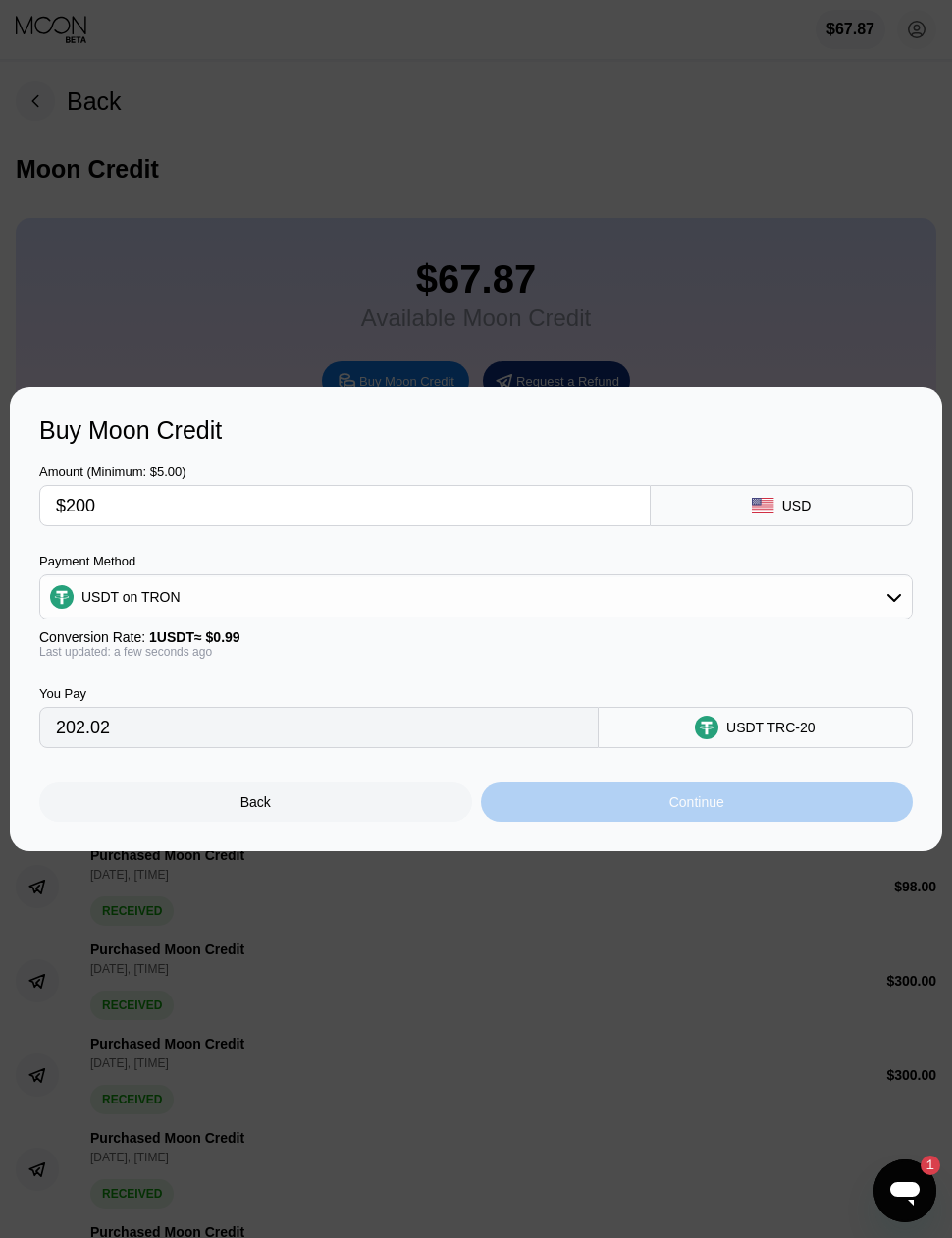 click on "Continue" at bounding box center (697, 802) 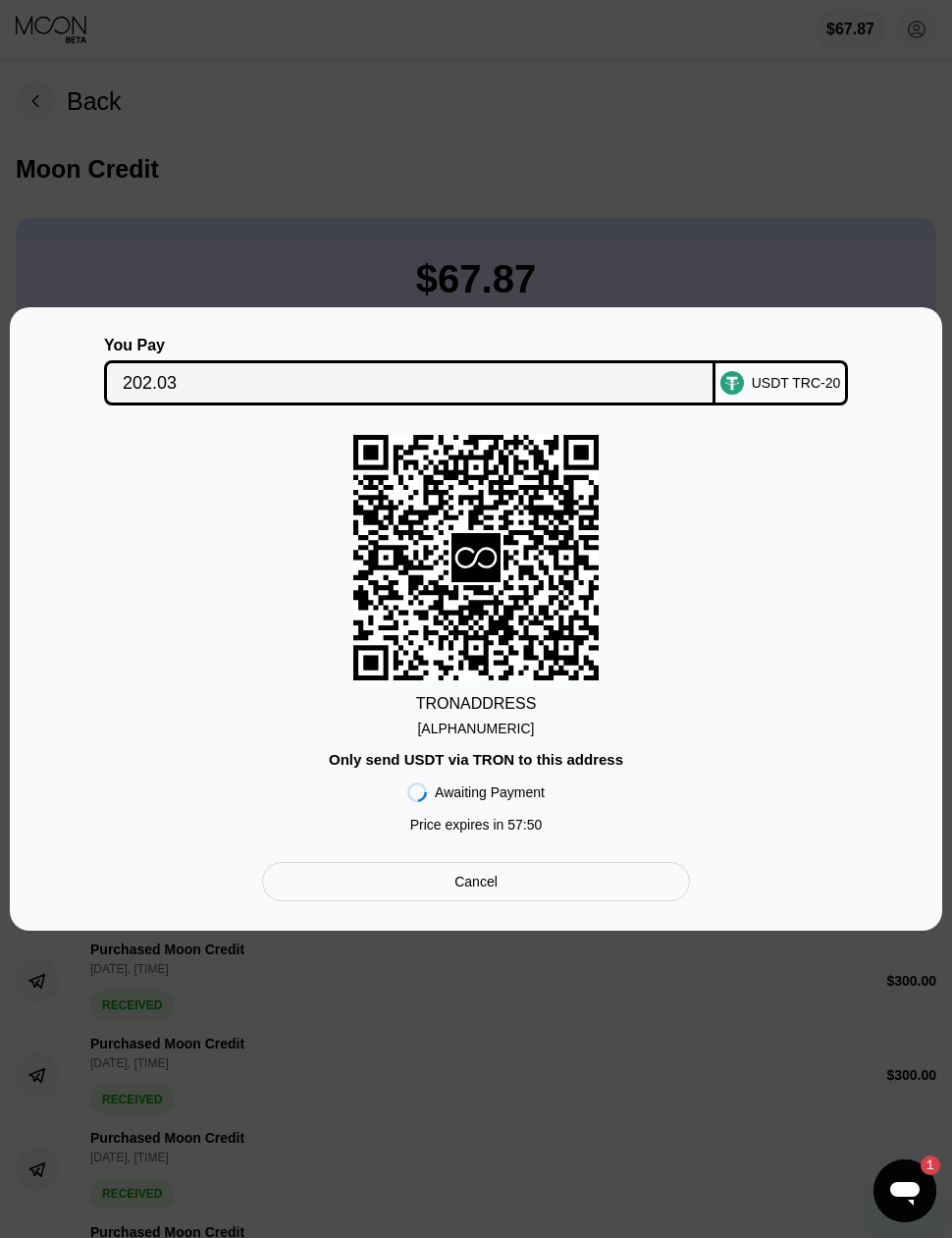 click on "[ALPHANUMERIC]" at bounding box center [475, 725] 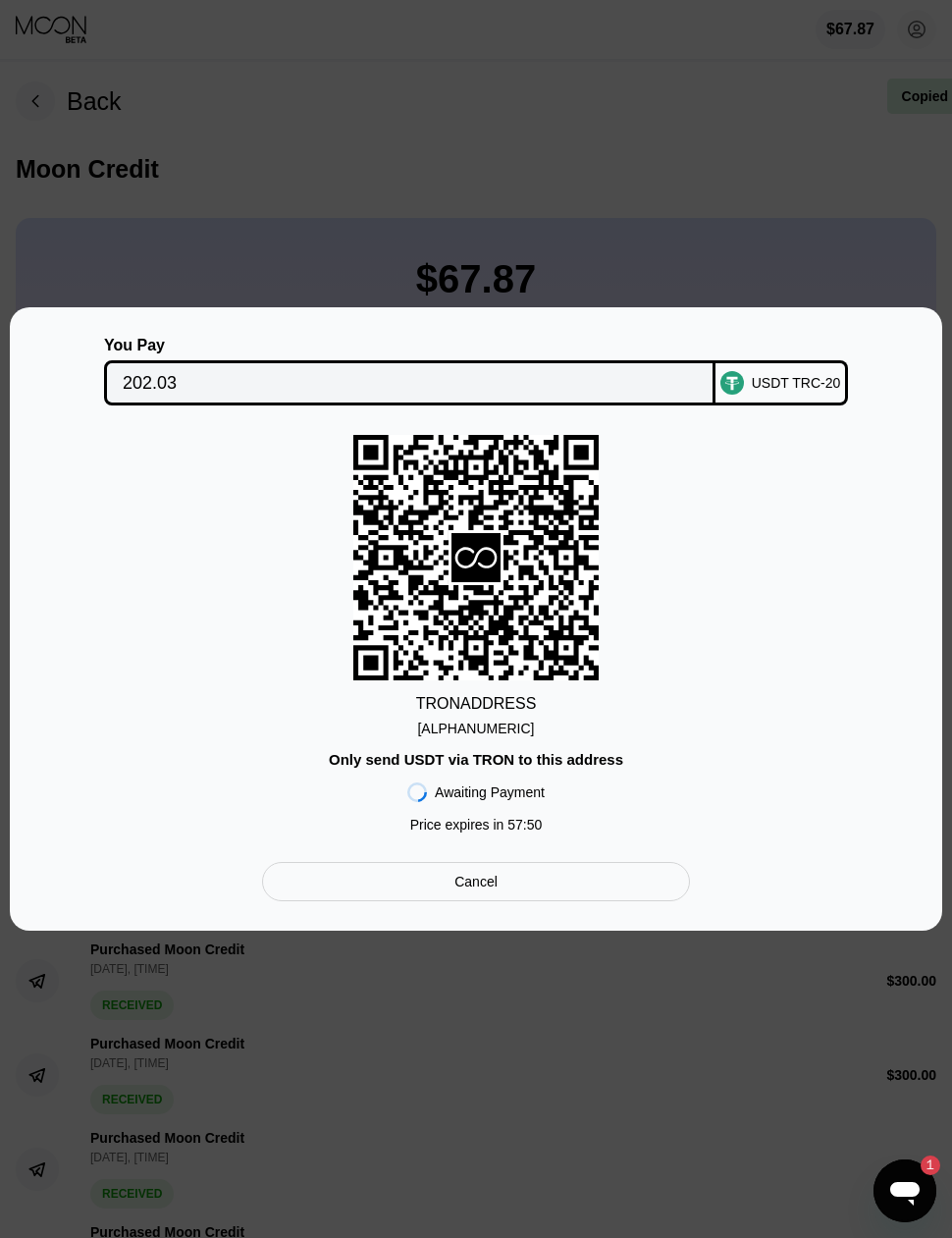 click on "[ALPHANUMERIC]" at bounding box center (475, 725) 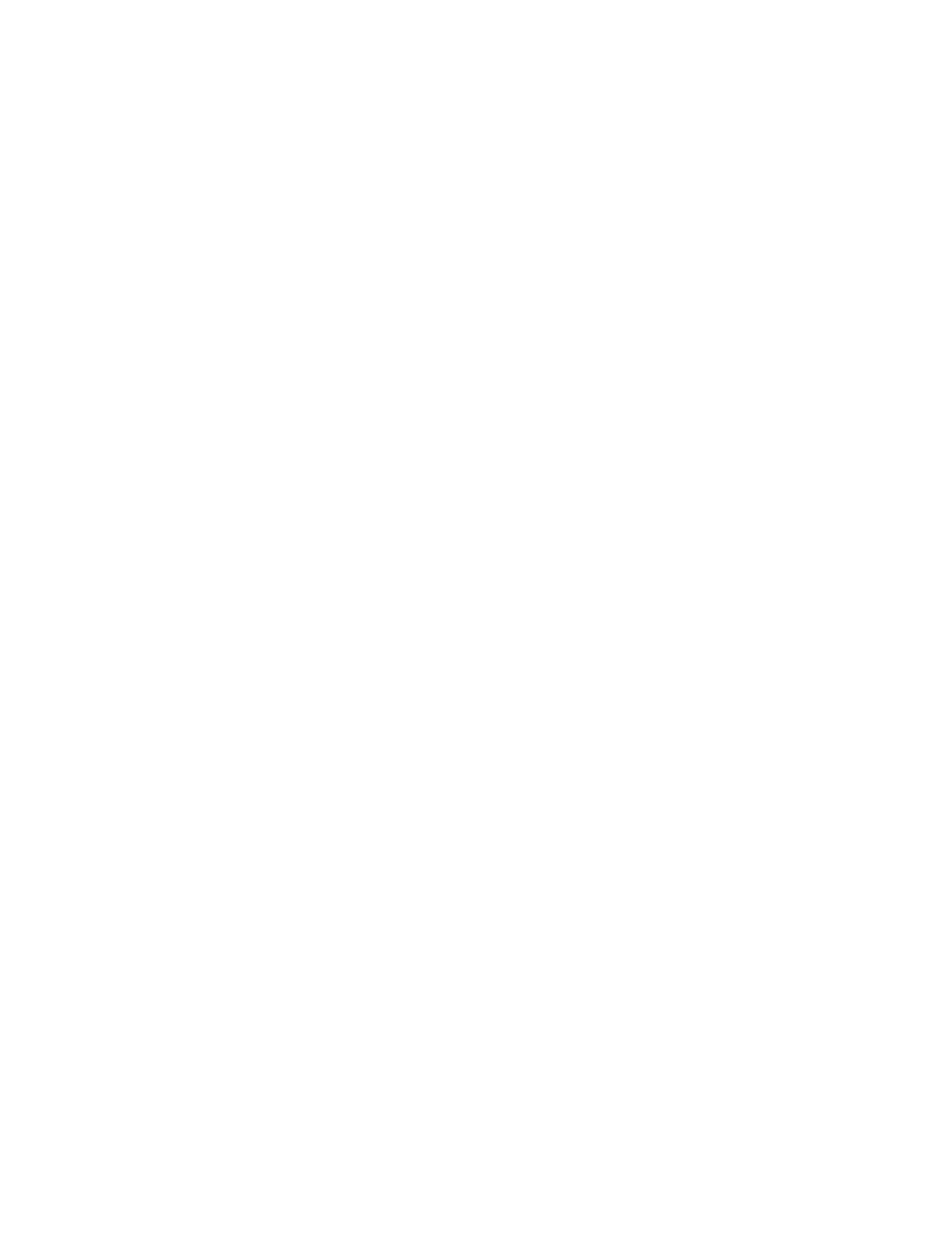 scroll, scrollTop: 0, scrollLeft: 0, axis: both 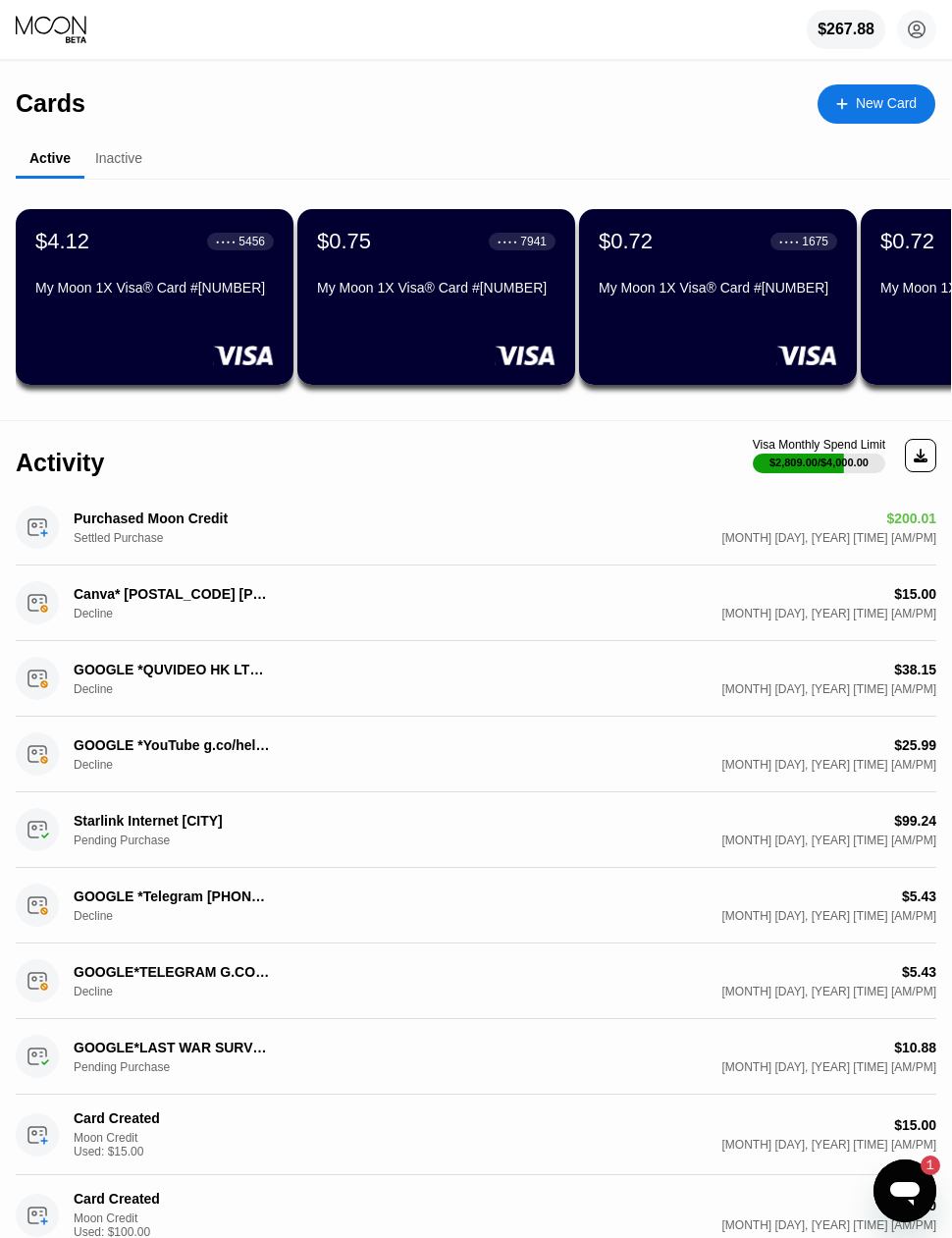 click on "New Card" at bounding box center [886, 103] 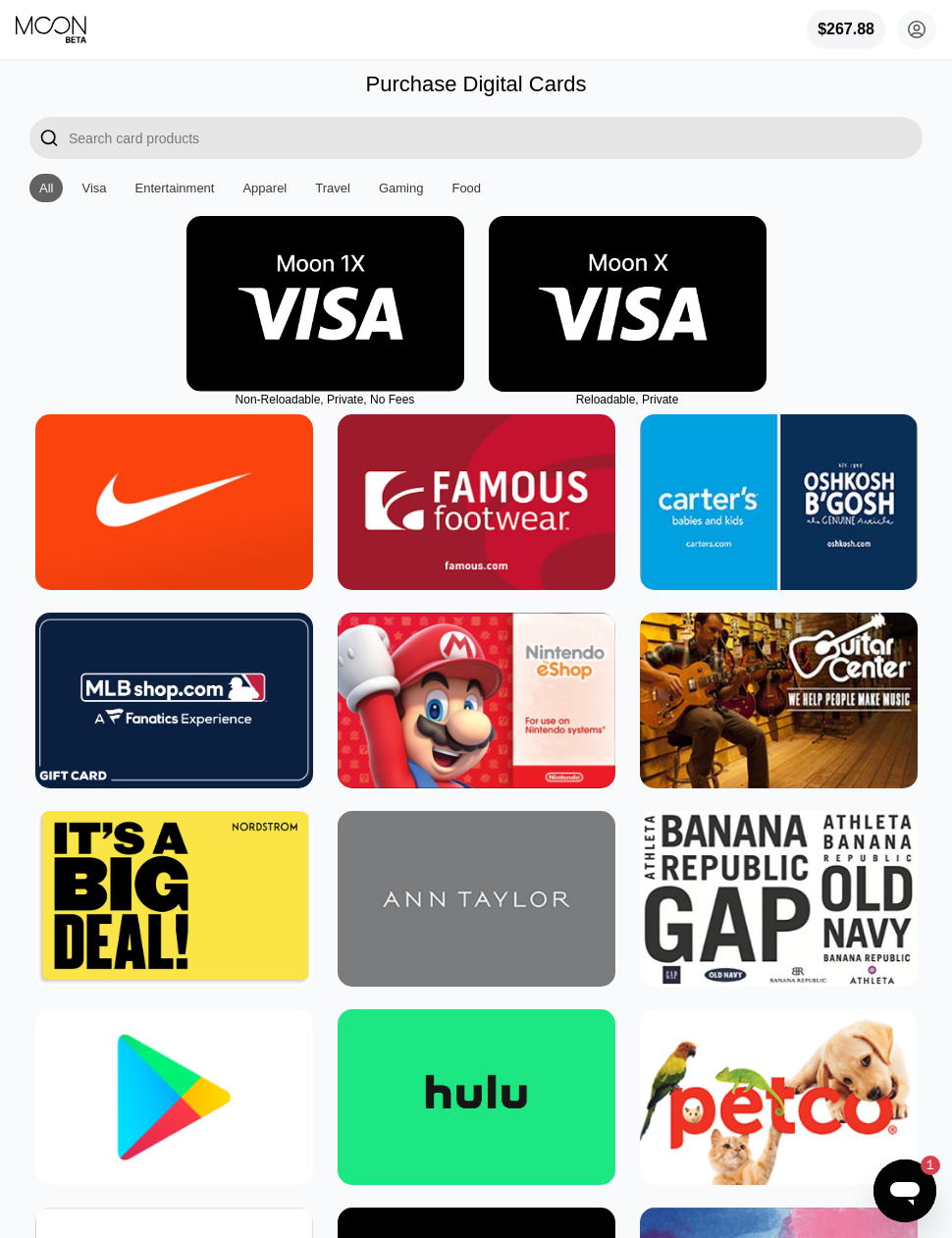 click at bounding box center [325, 303] 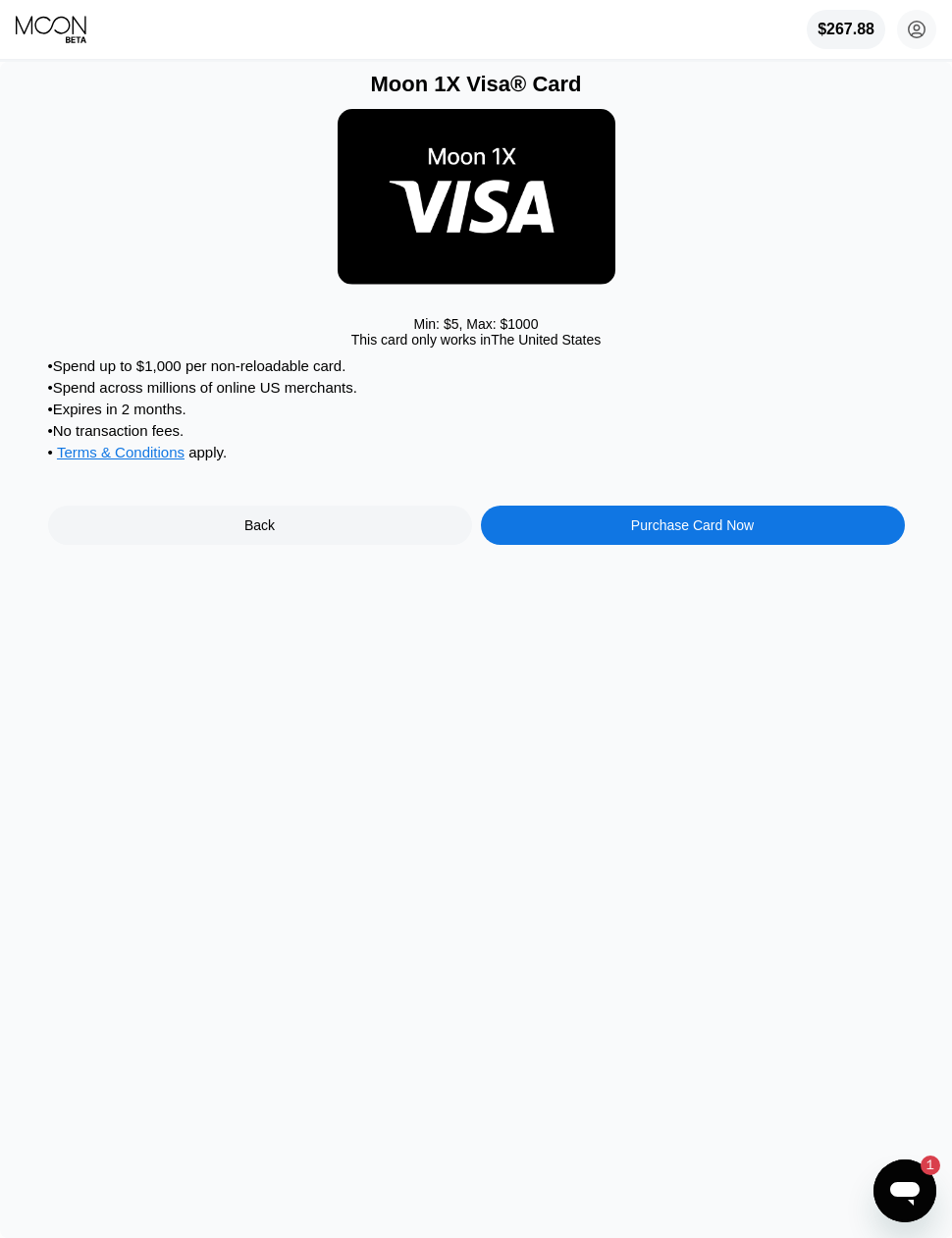 click on "•  Spend up to $1,000 per non-reloadable card. •  Spend across millions of online US merchants. •  Expires in 2 months. •  No transaction fees. •   Terms & Conditions   apply . Back Purchase Card Now" at bounding box center [476, 451] 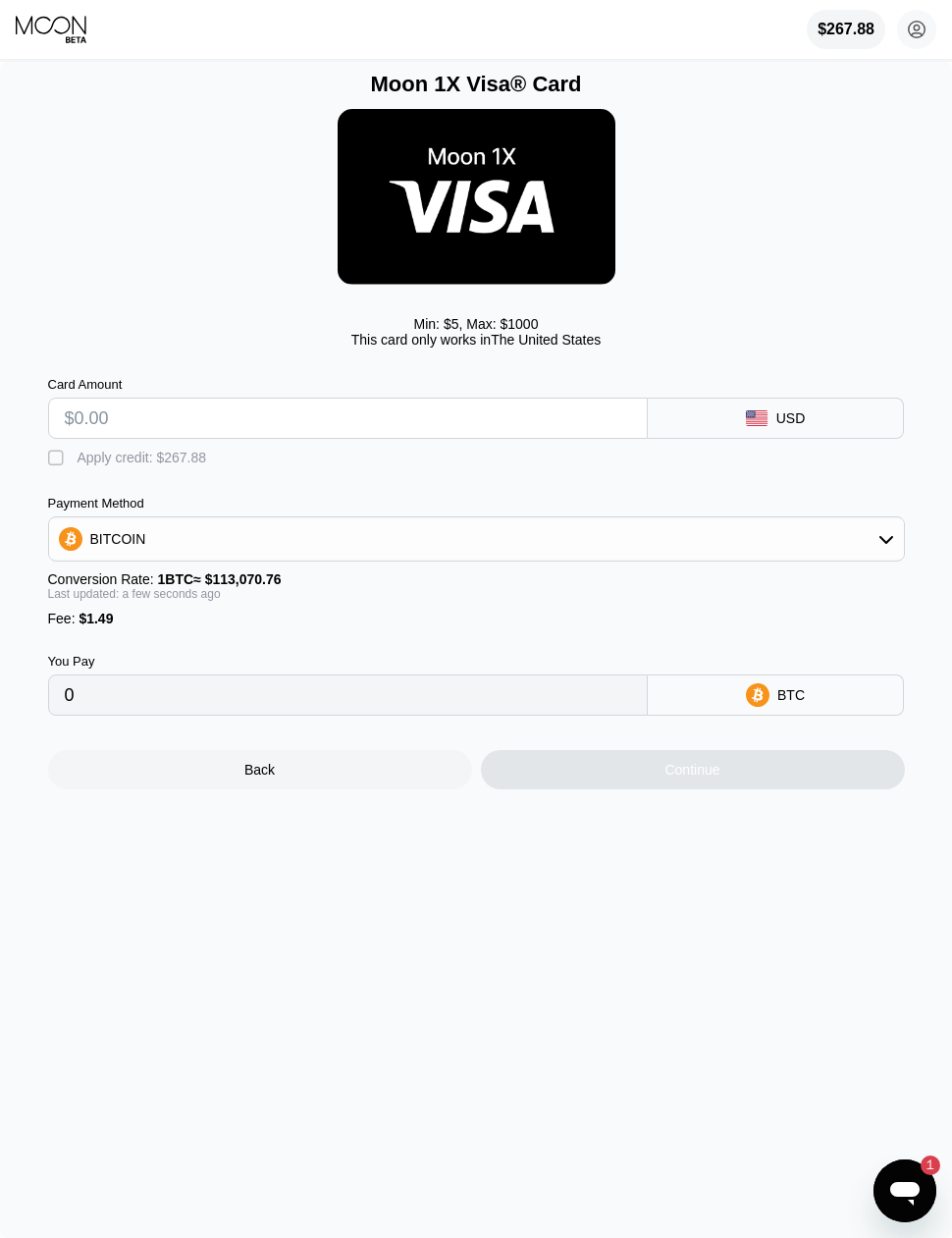 click on "" at bounding box center [58, 458] 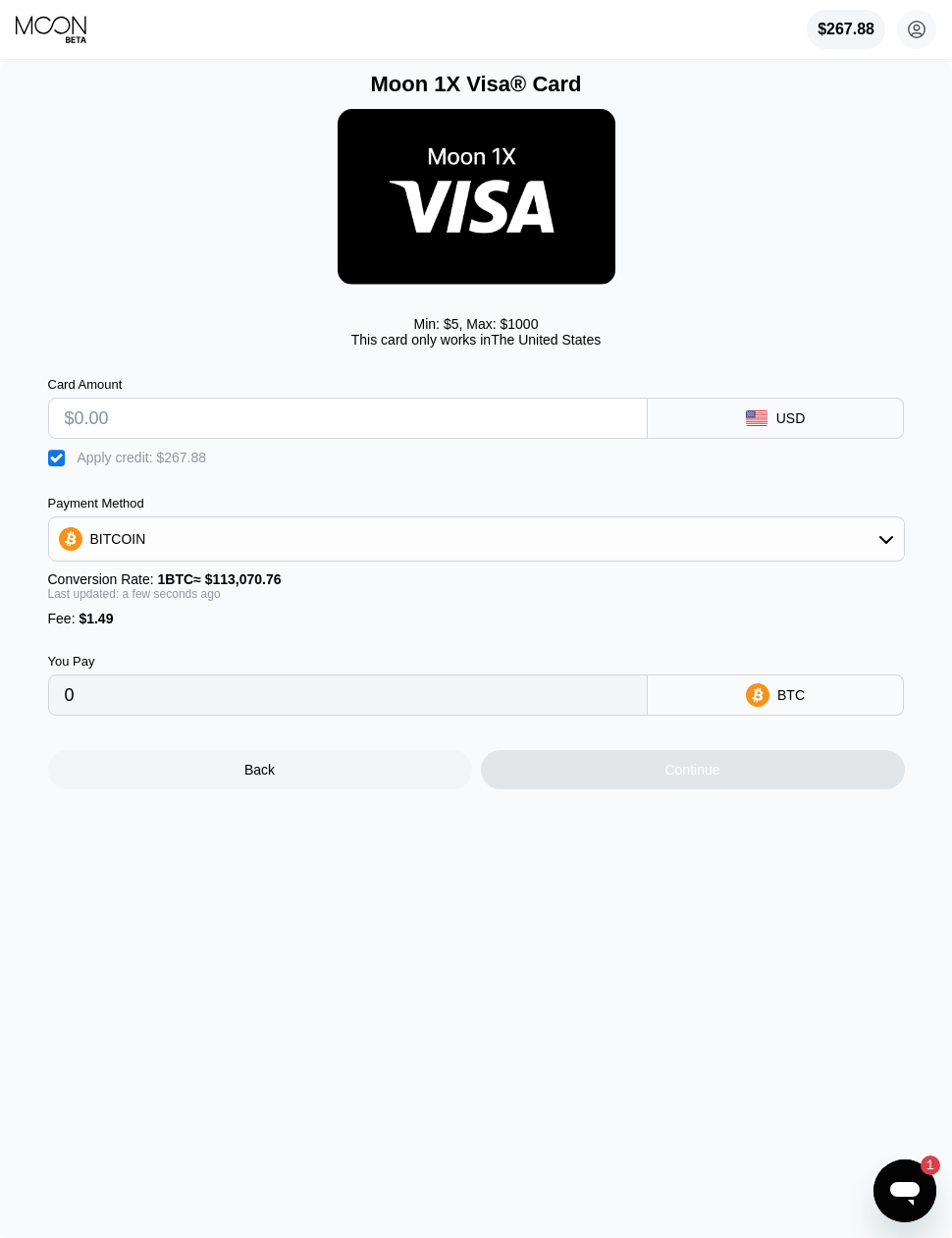 click at bounding box center (347, 418) 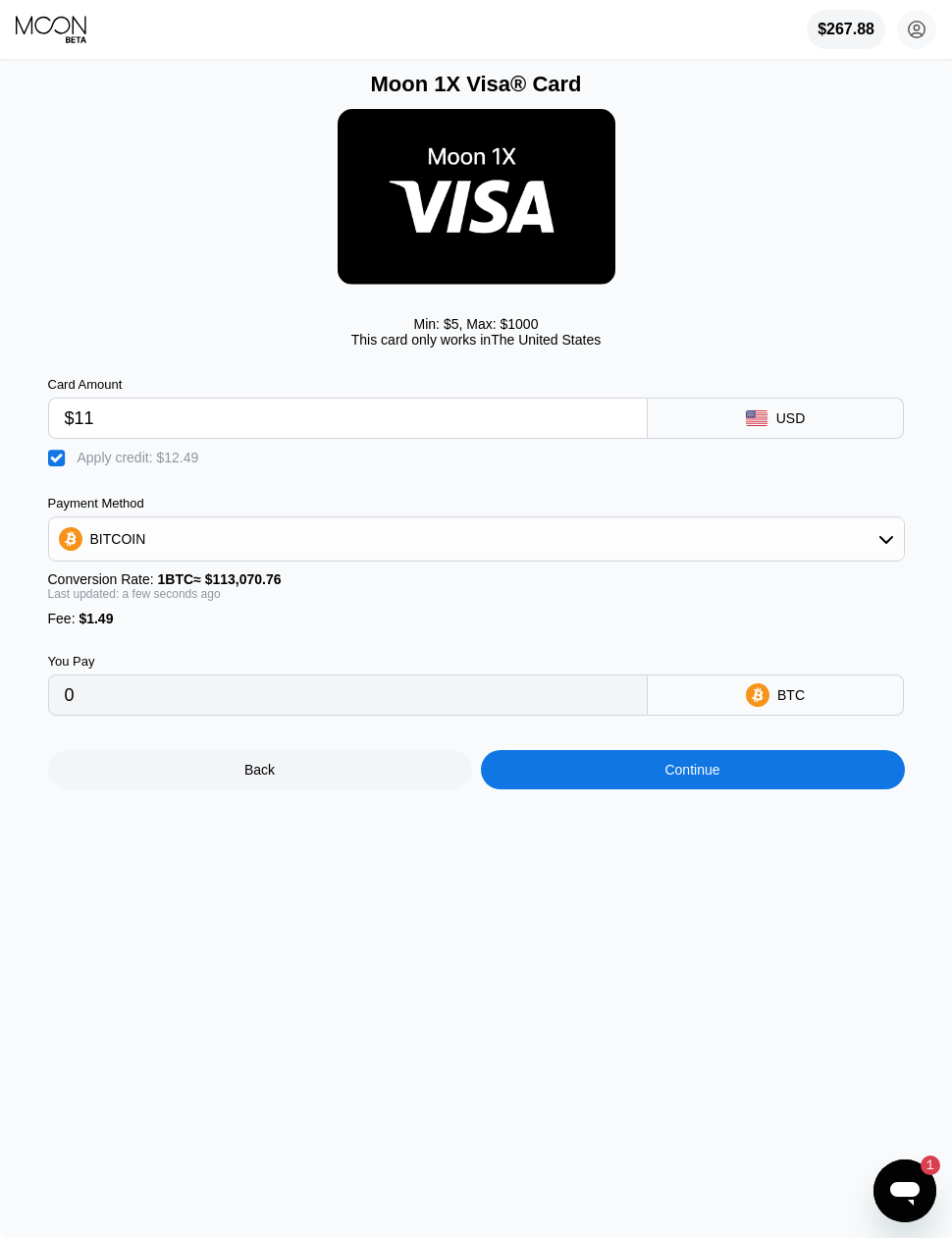 type on "$110" 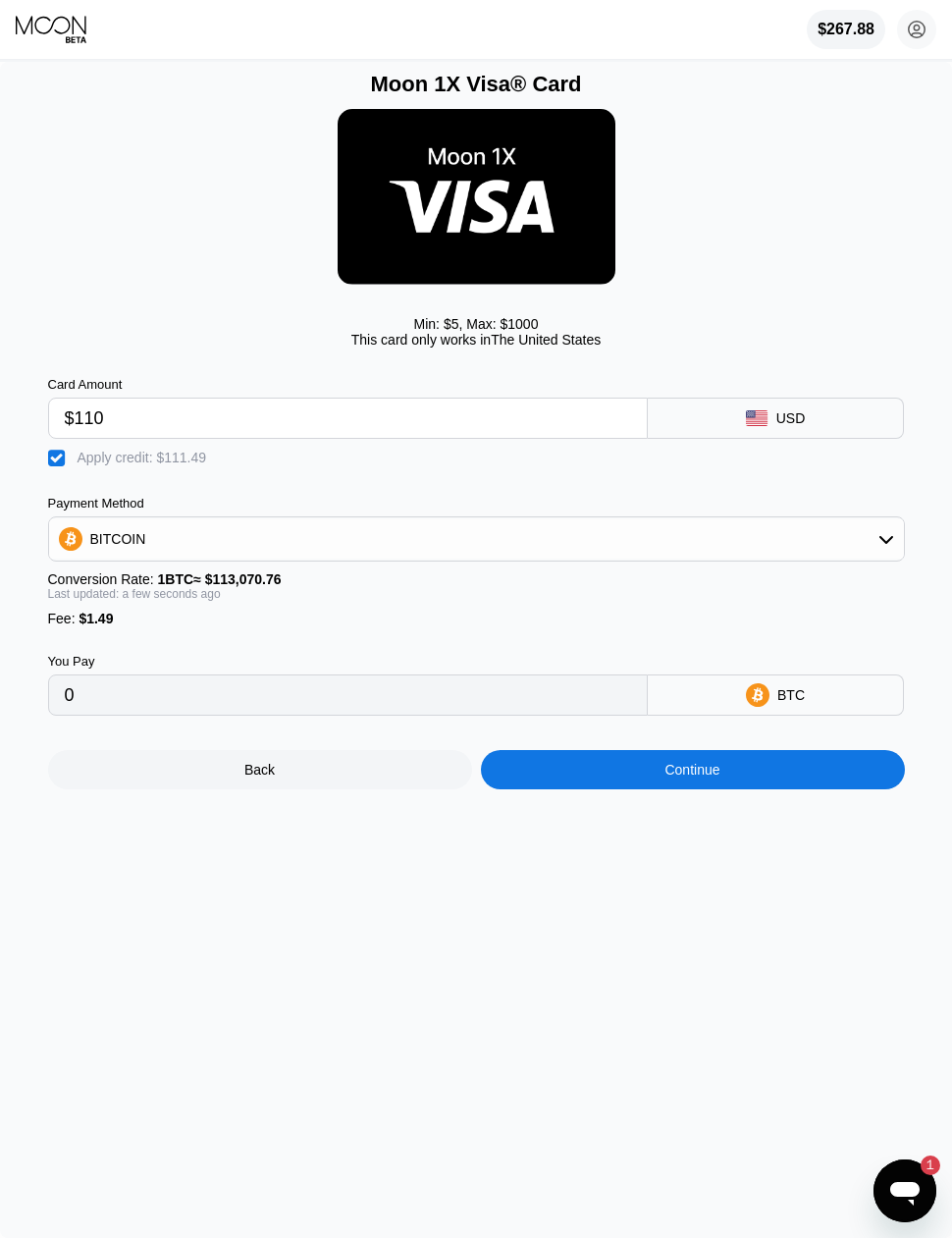 click on "Continue" at bounding box center [693, 770] 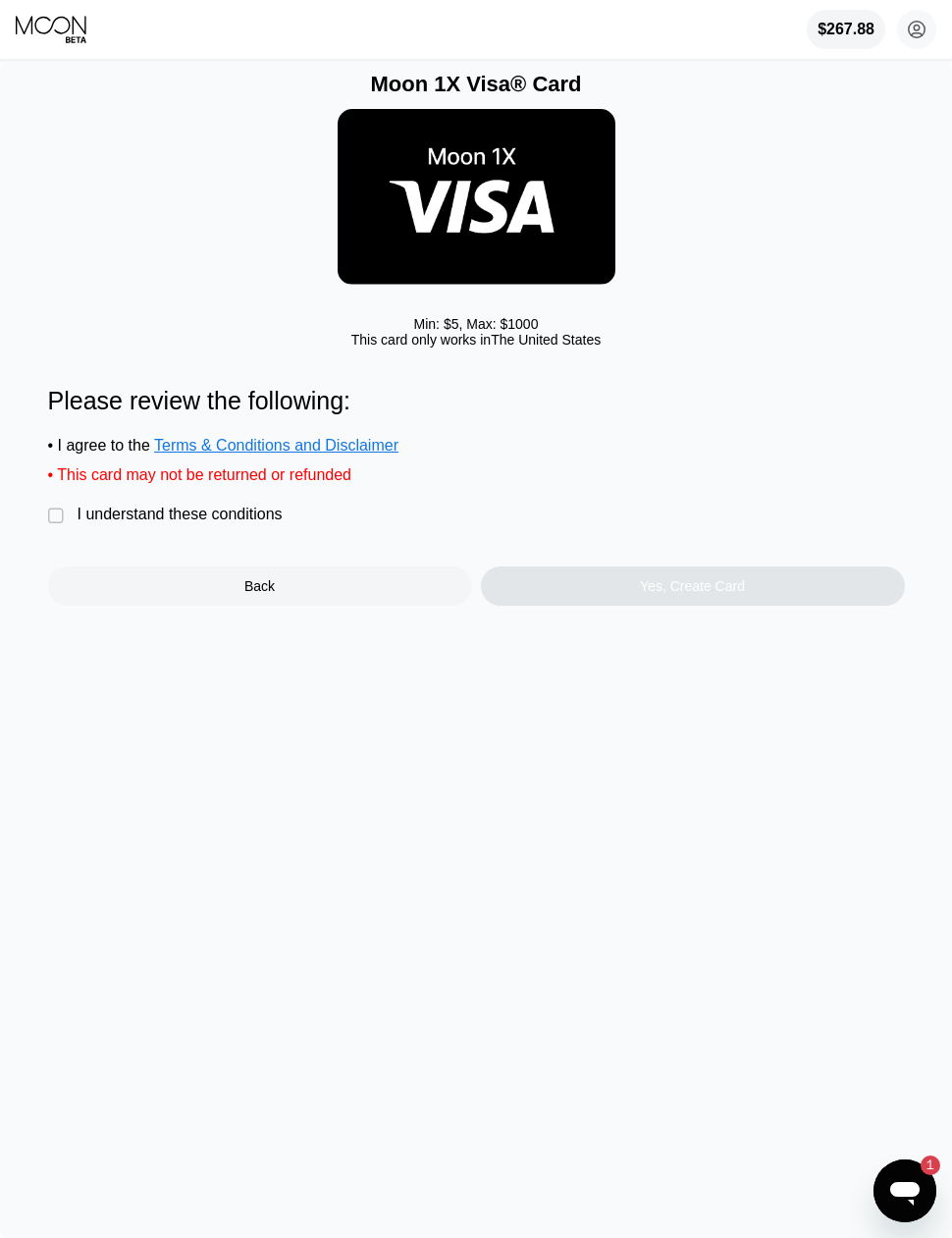 click on "I understand these conditions" at bounding box center (180, 514) 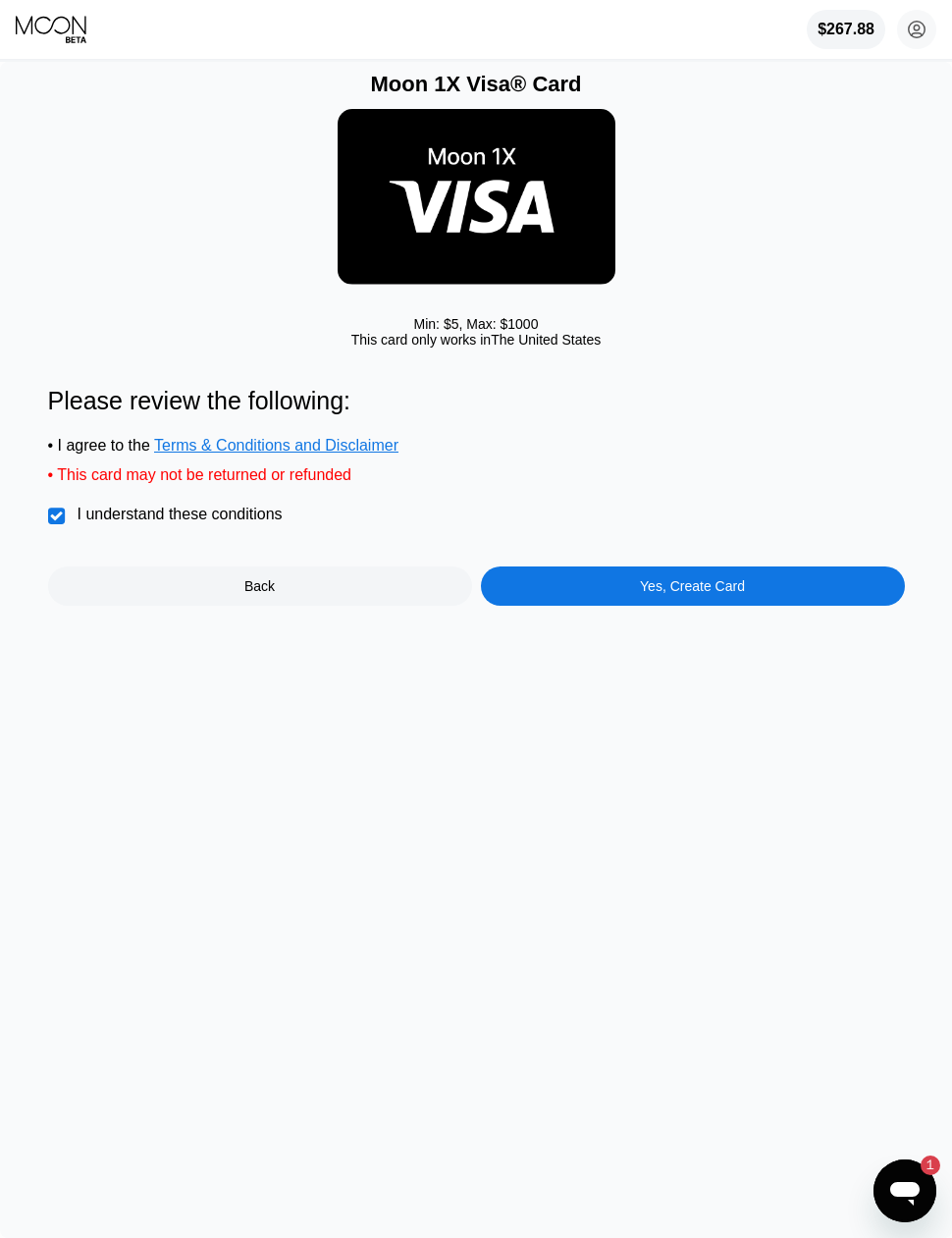 click on "Yes, Create Card" at bounding box center [693, 586] 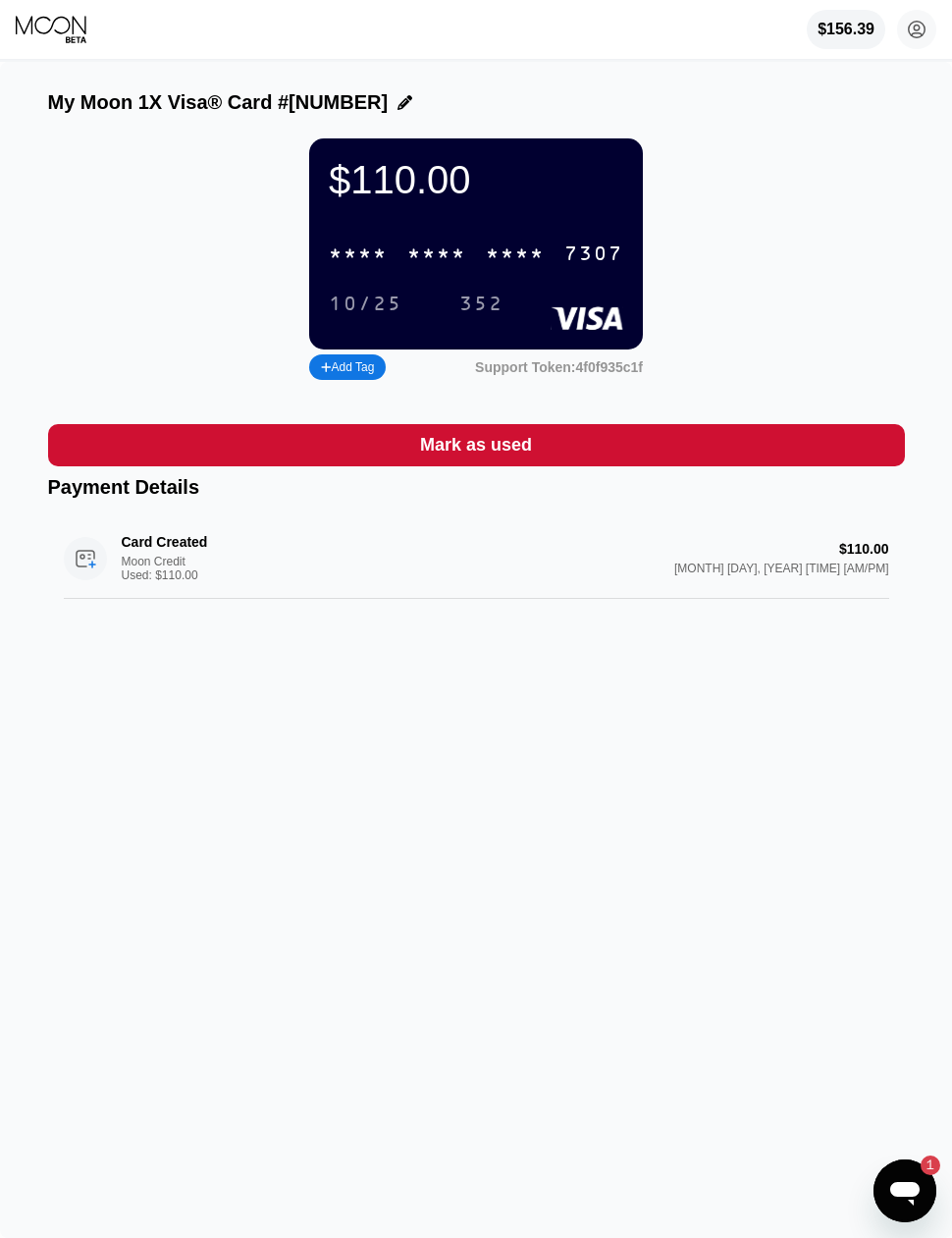 click on "* * * *" at bounding box center (515, 254) 